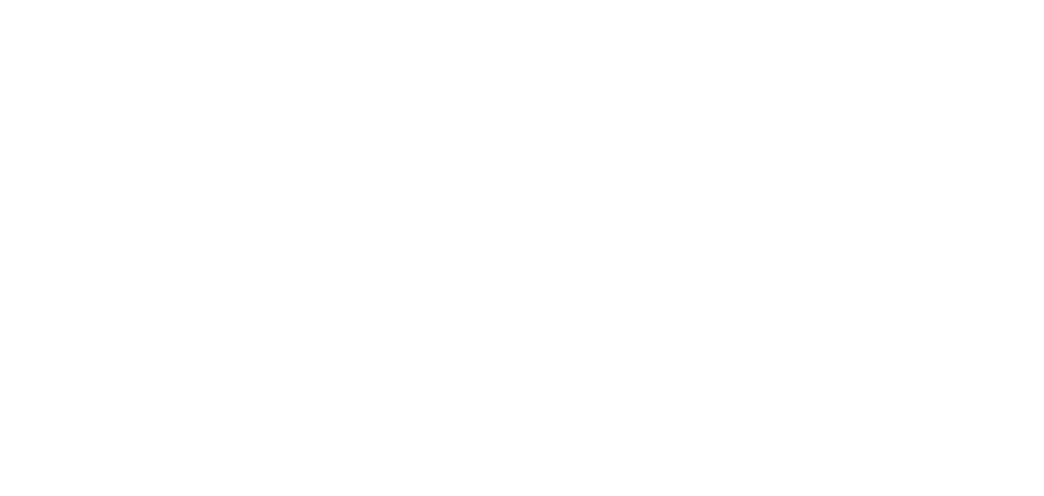 scroll, scrollTop: 0, scrollLeft: 0, axis: both 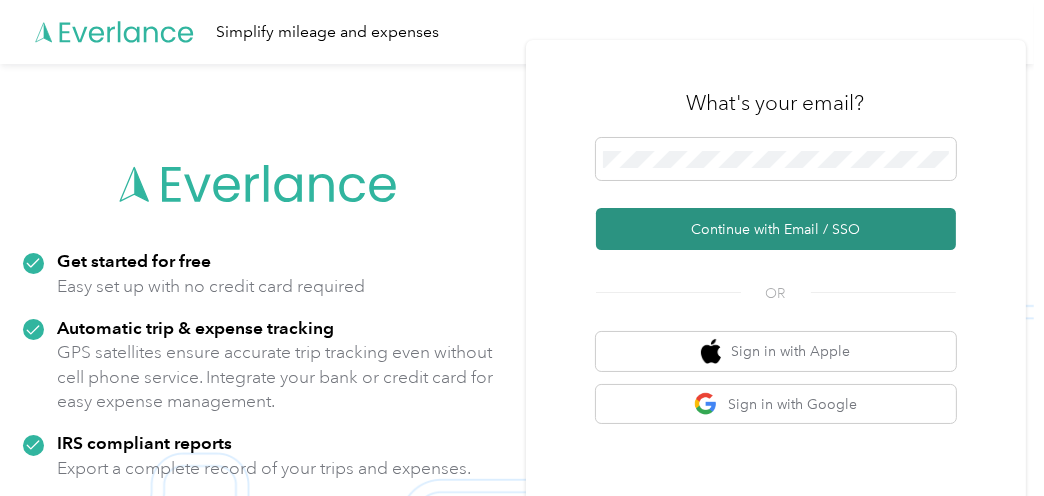 click on "Continue with Email / SSO" at bounding box center [776, 229] 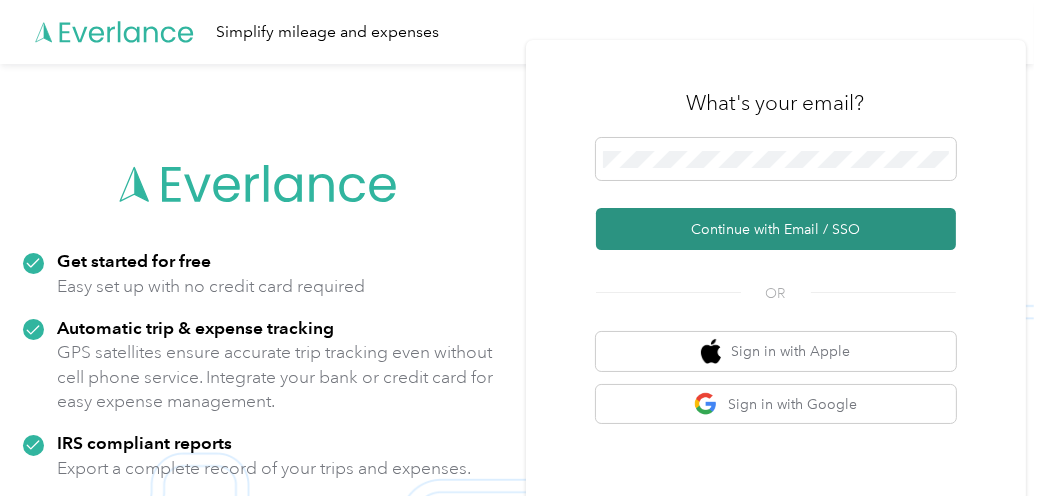 click on "Continue with Email / SSO" at bounding box center (776, 229) 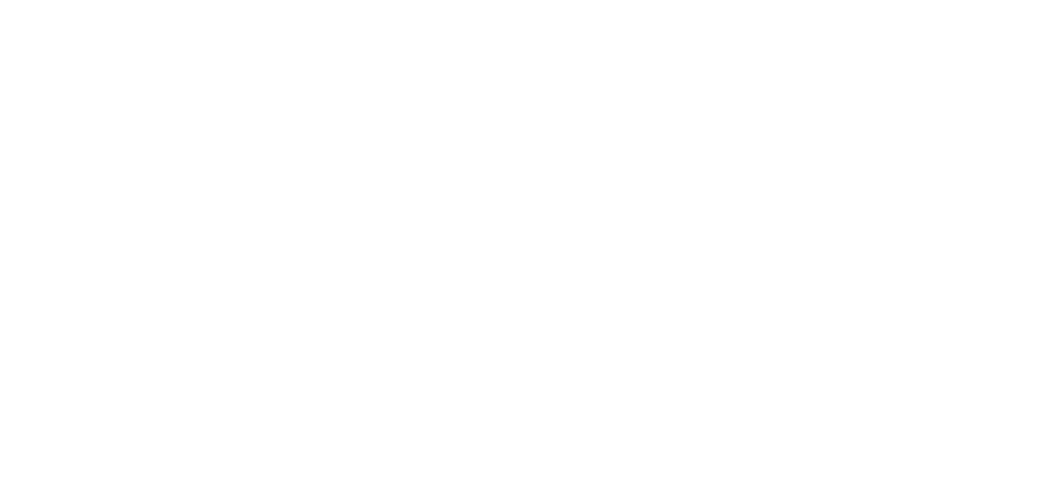 scroll, scrollTop: 0, scrollLeft: 0, axis: both 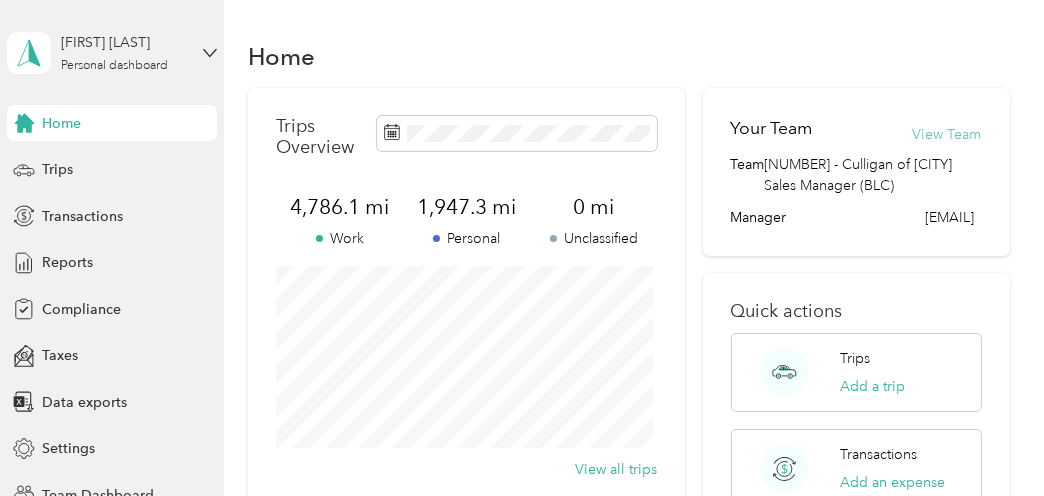 click on "View Team" at bounding box center (947, 134) 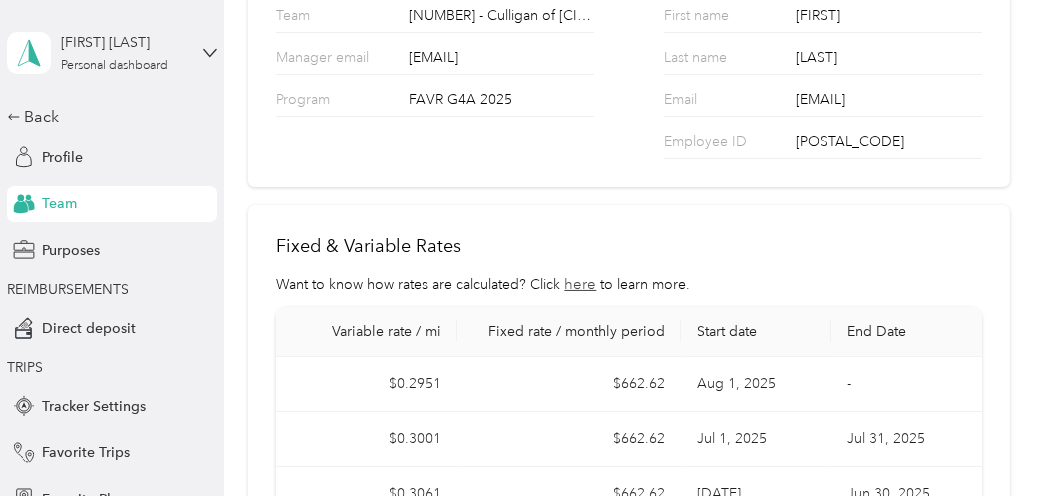 scroll, scrollTop: 0, scrollLeft: 0, axis: both 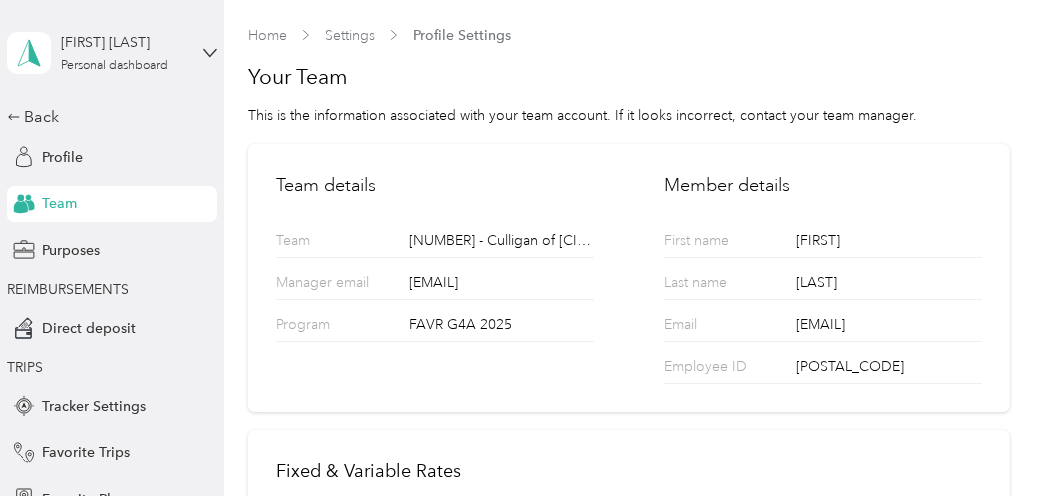 click on "Team" at bounding box center [59, 203] 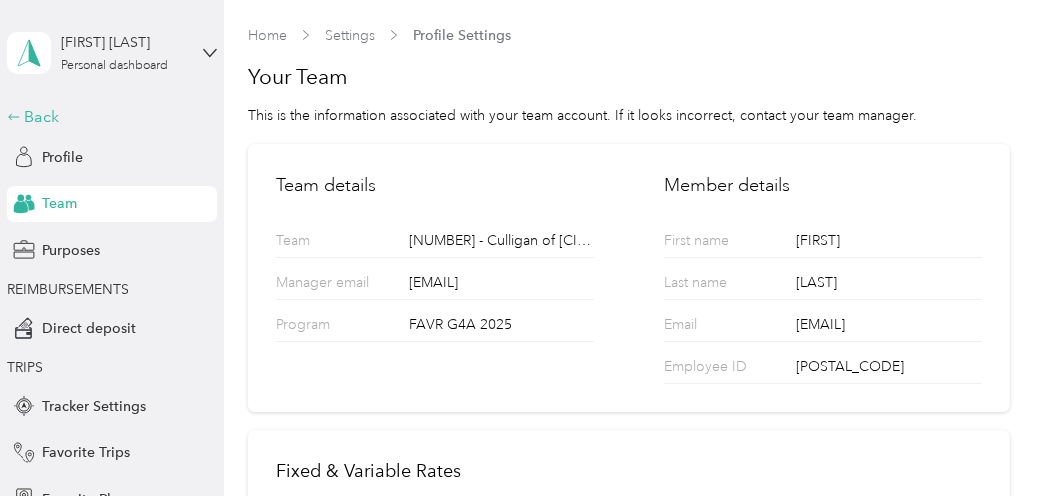 click on "Back" at bounding box center (107, 117) 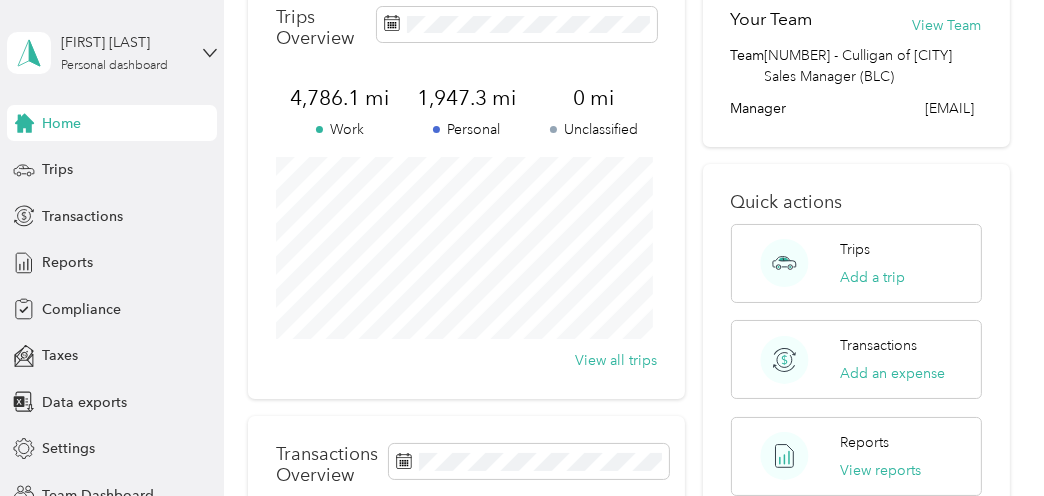 scroll, scrollTop: 0, scrollLeft: 0, axis: both 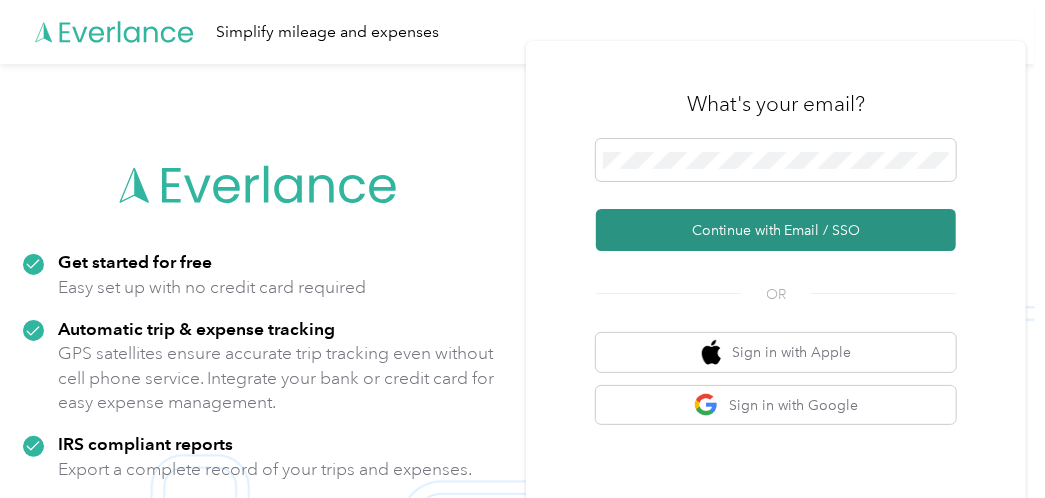 click on "Continue with Email / SSO" at bounding box center (776, 230) 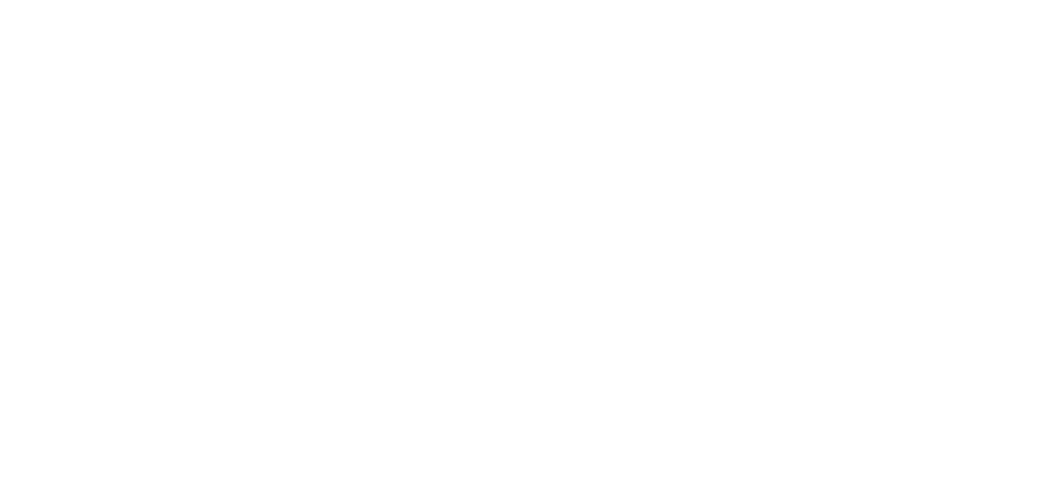 scroll, scrollTop: 0, scrollLeft: 0, axis: both 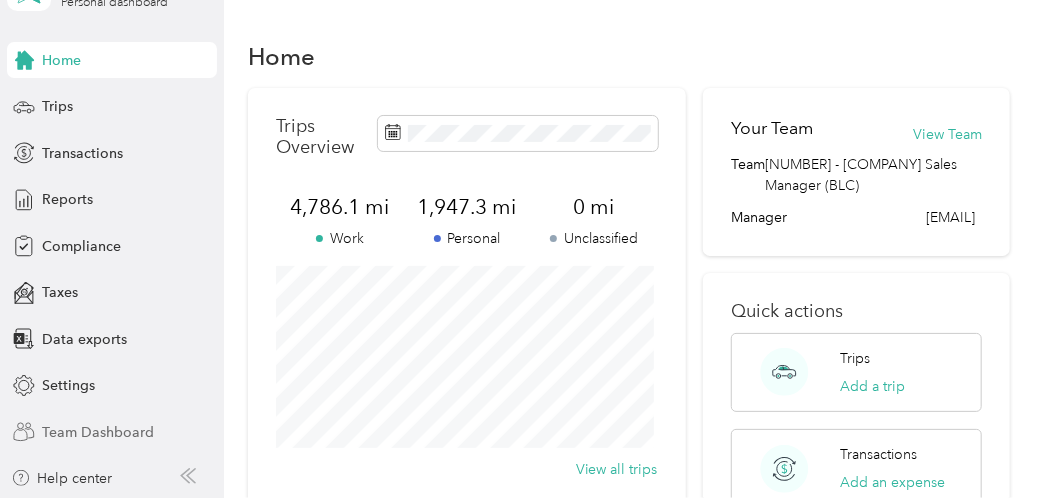 click on "Team Dashboard" at bounding box center (98, 432) 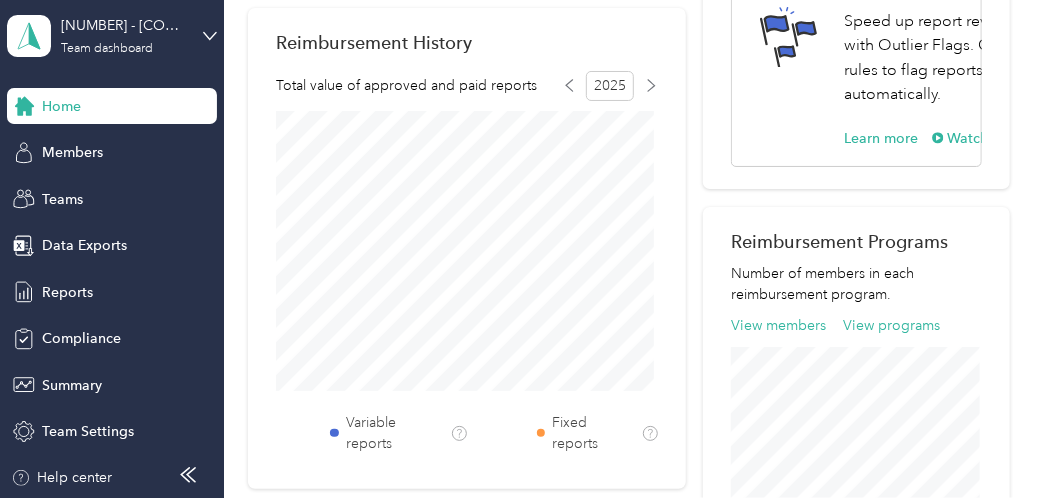 scroll, scrollTop: 302, scrollLeft: 0, axis: vertical 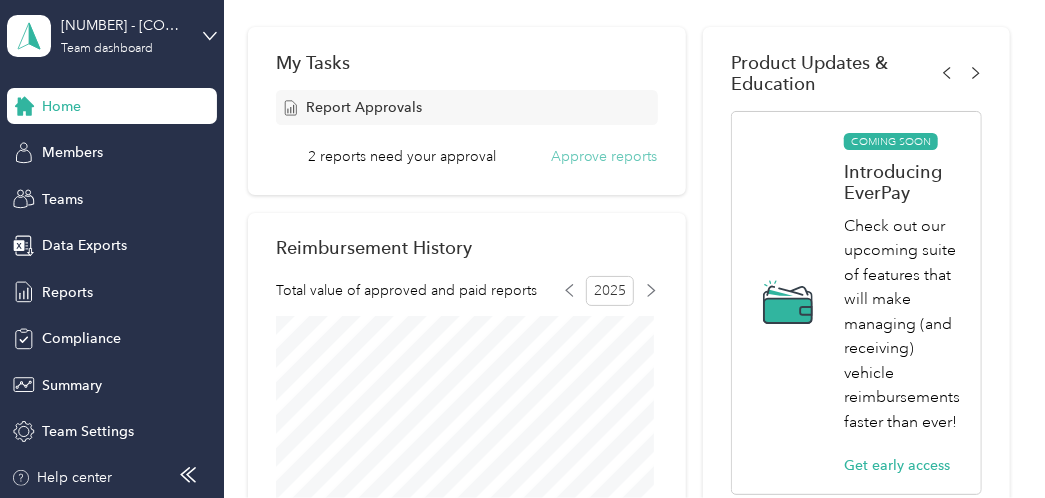 click on "Approve reports" at bounding box center [604, 156] 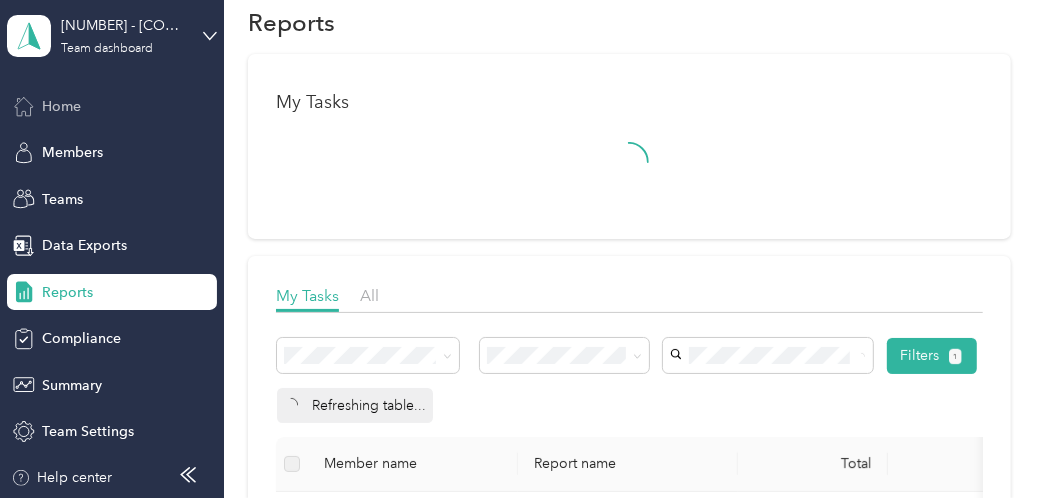 scroll, scrollTop: 302, scrollLeft: 0, axis: vertical 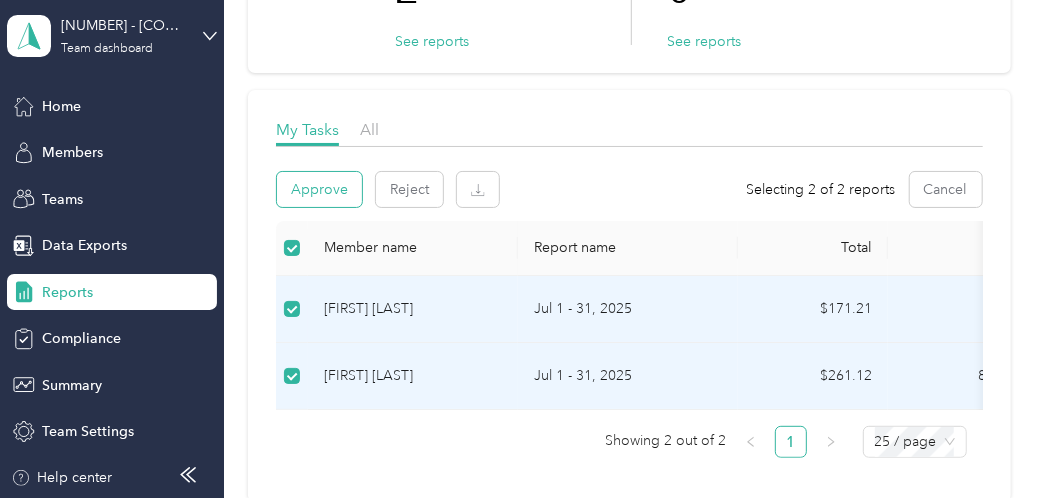 click on "Approve" at bounding box center (319, 189) 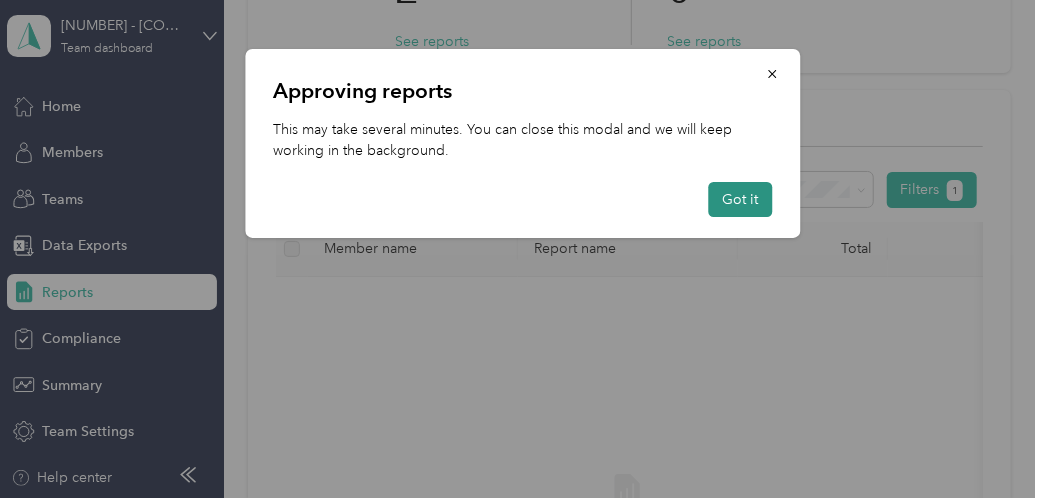 click on "Got it" at bounding box center (740, 199) 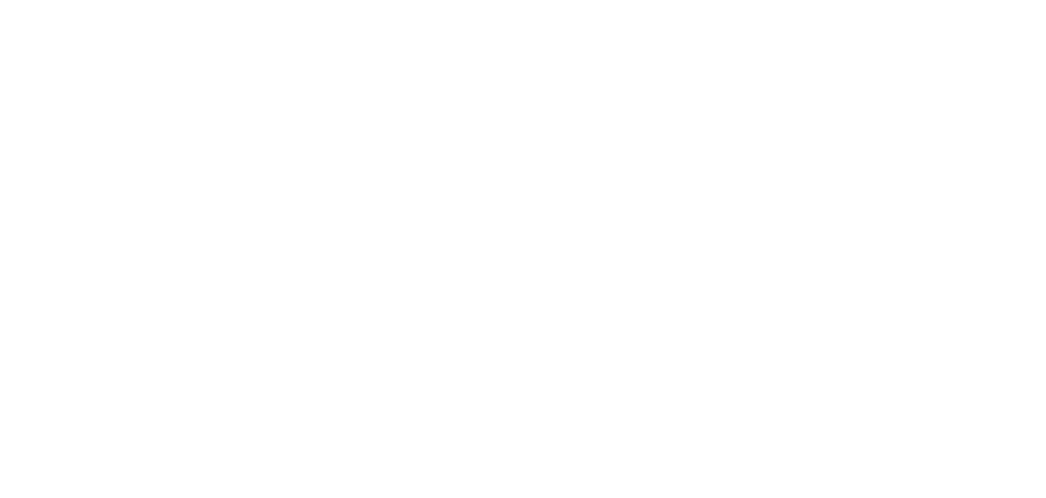 scroll, scrollTop: 0, scrollLeft: 0, axis: both 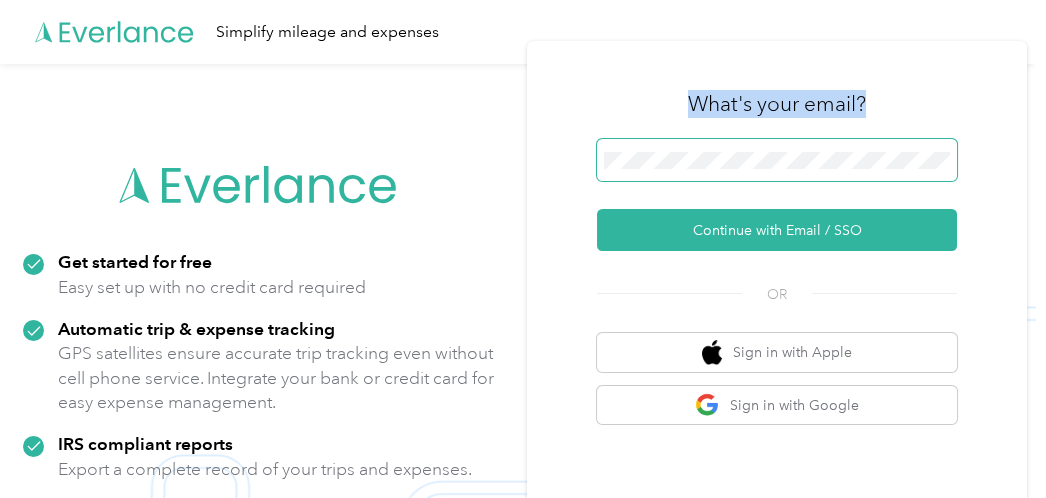 click on "What's your email? Continue with Email / SSO OR Sign in with Apple Sign in with Google By signing up, you agree to our   Terms and Conditions   and acknowledge that you have read our   Privacy Policy ." at bounding box center [777, 313] 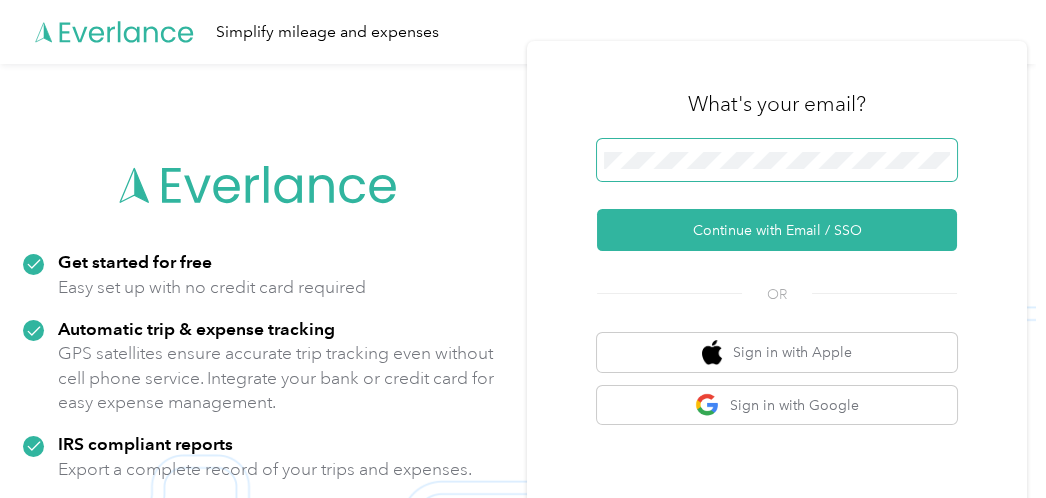 click at bounding box center [777, 160] 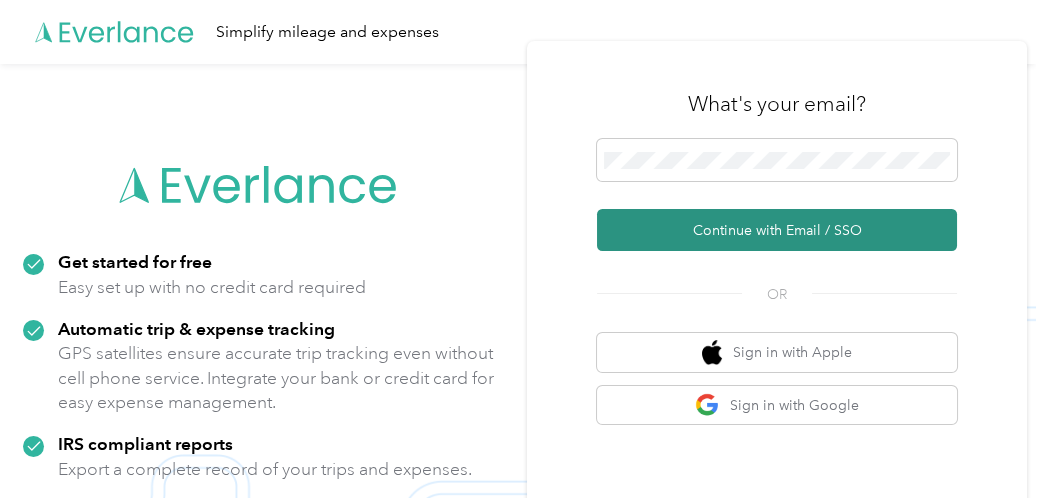 click on "Continue with Email / SSO" at bounding box center [777, 230] 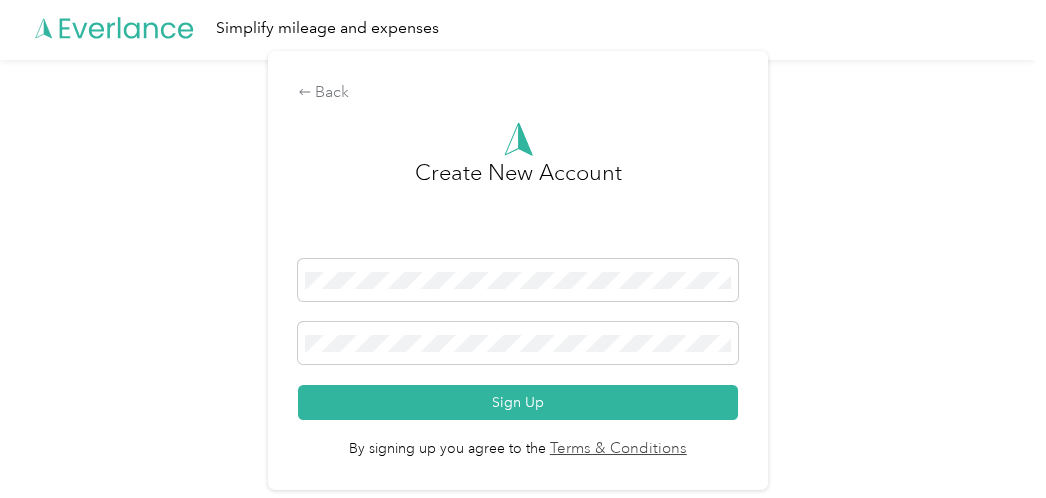 scroll, scrollTop: 4, scrollLeft: 0, axis: vertical 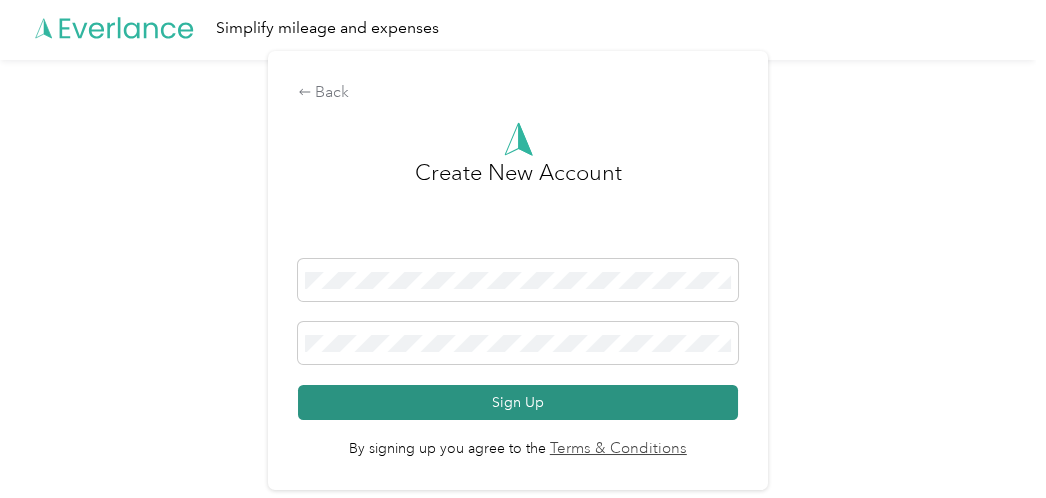 click on "Sign Up" at bounding box center [518, 402] 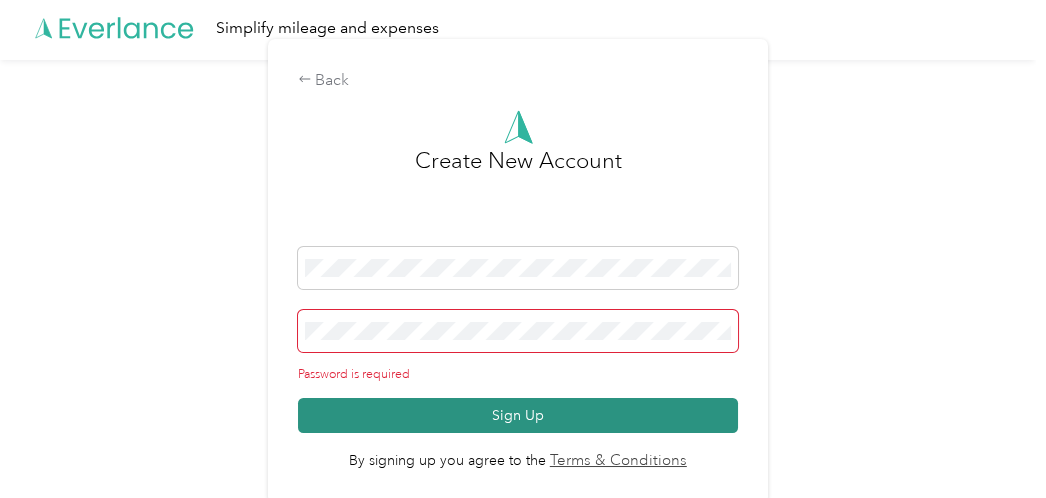 click on "Sign Up" at bounding box center (518, 415) 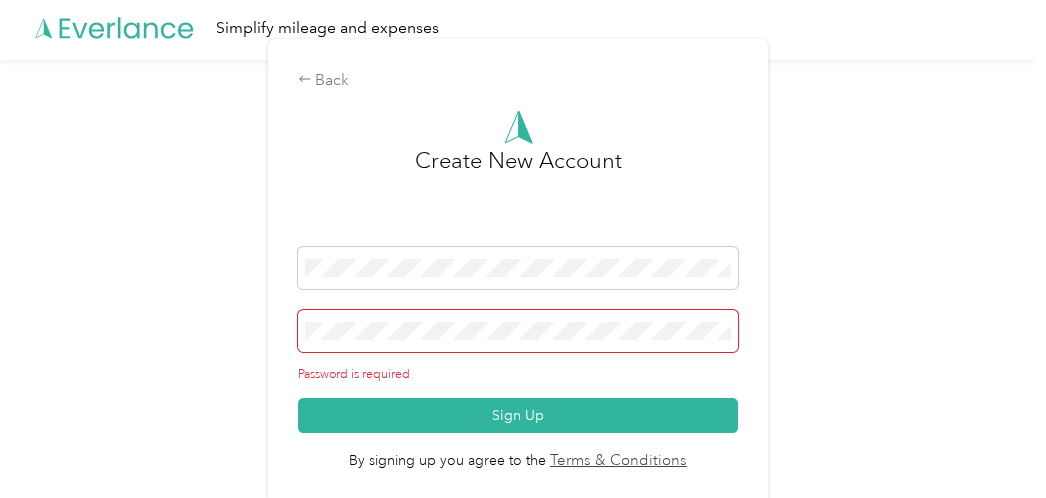 click on "Create New Account" at bounding box center [518, 195] 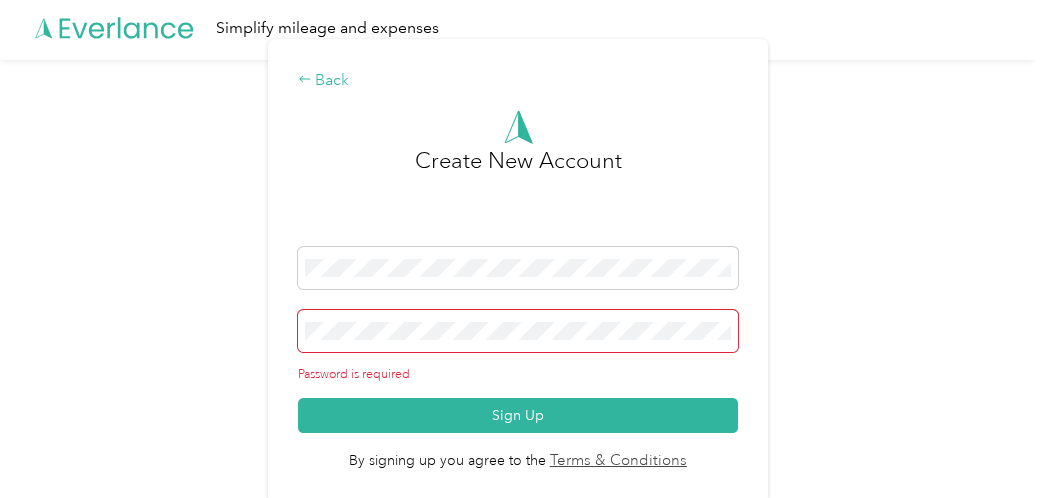 click on "Back" at bounding box center (518, 81) 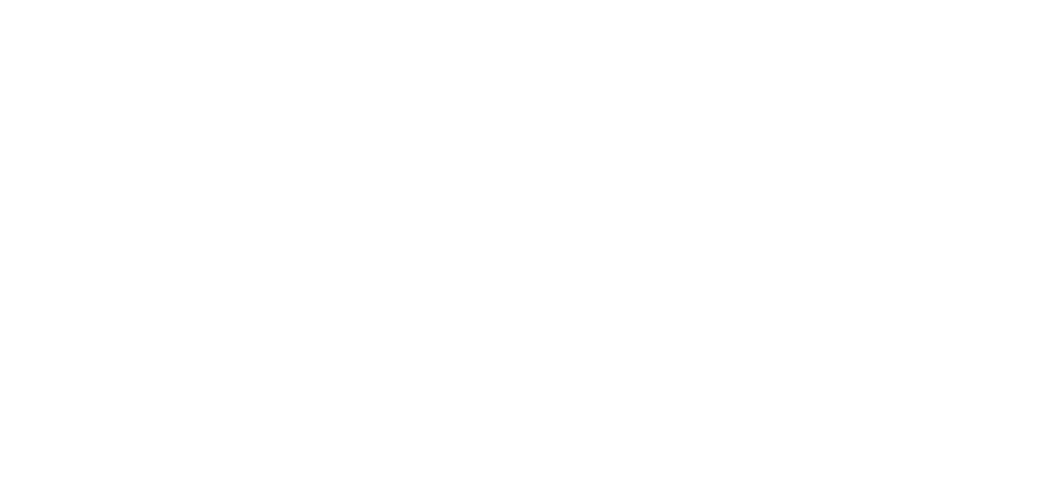 scroll, scrollTop: 0, scrollLeft: 0, axis: both 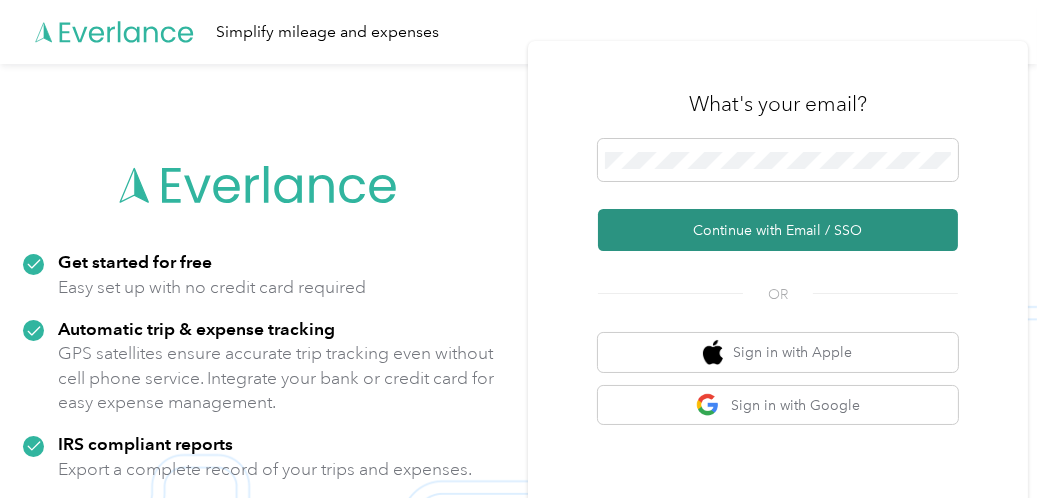 click on "Continue with Email / SSO" at bounding box center (778, 230) 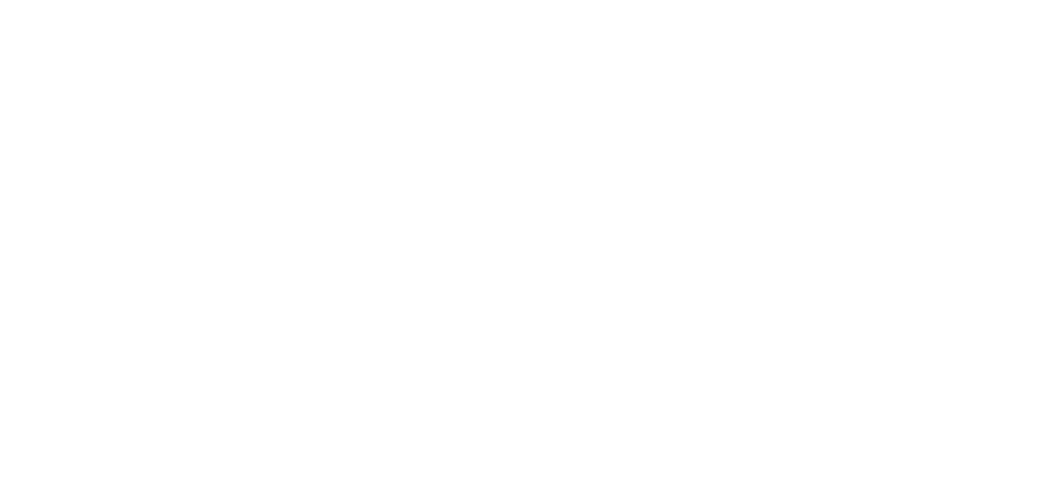 scroll, scrollTop: 0, scrollLeft: 0, axis: both 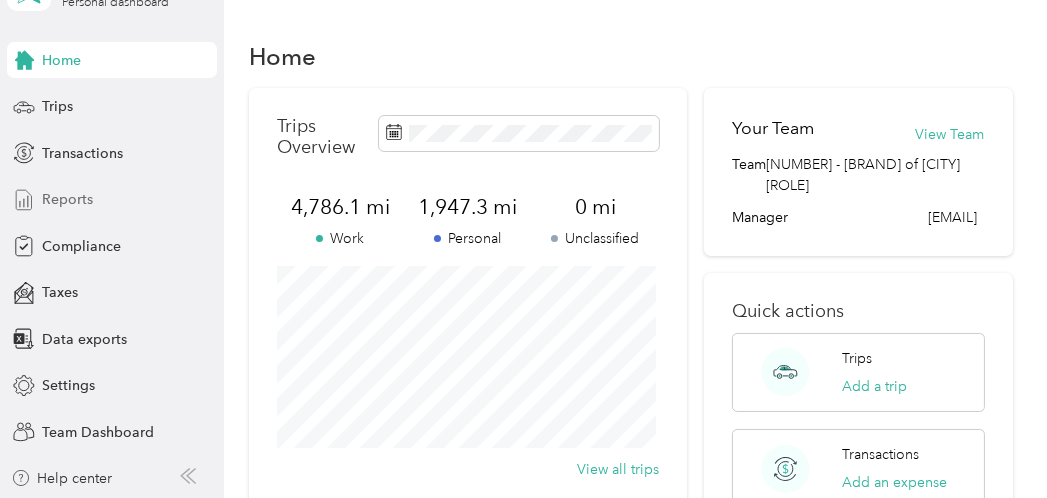 click on "Reports" at bounding box center [67, 199] 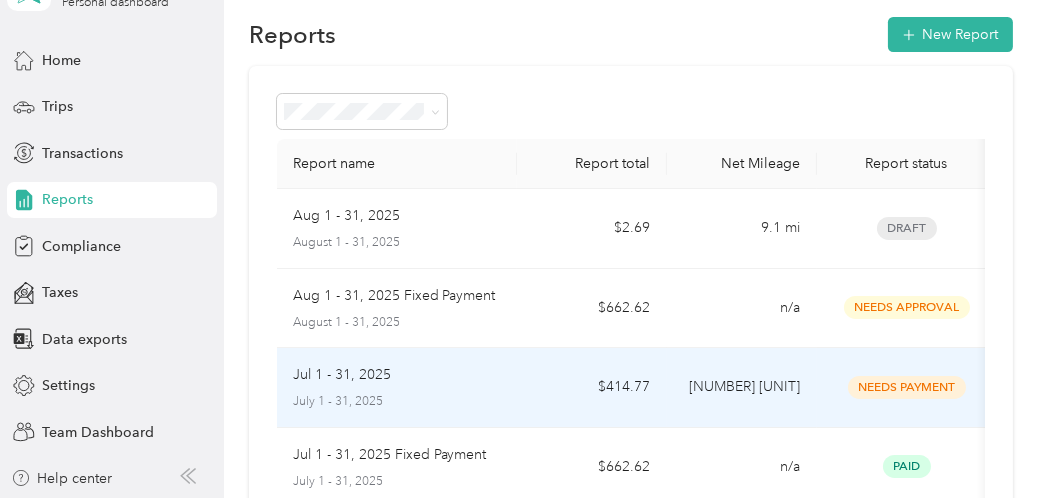 scroll, scrollTop: 0, scrollLeft: 0, axis: both 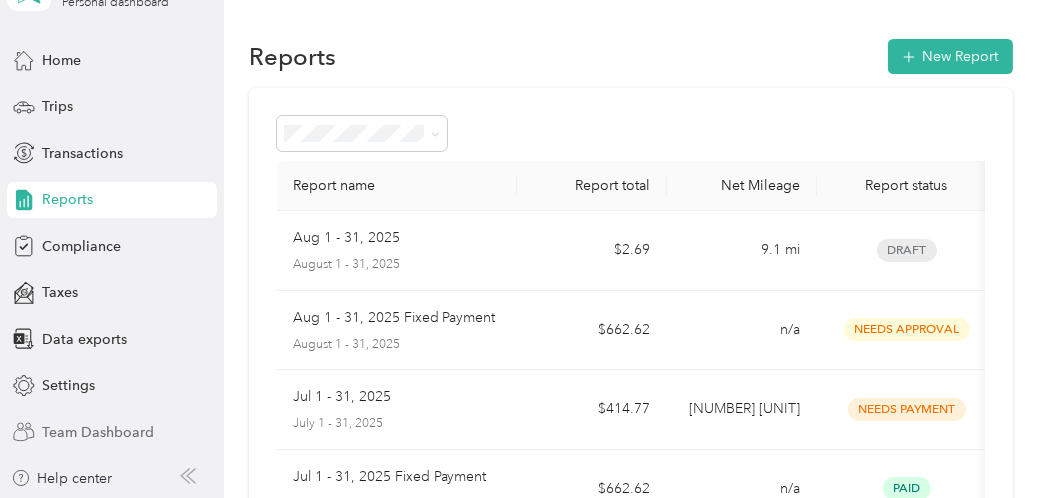 click on "Team Dashboard" at bounding box center [98, 432] 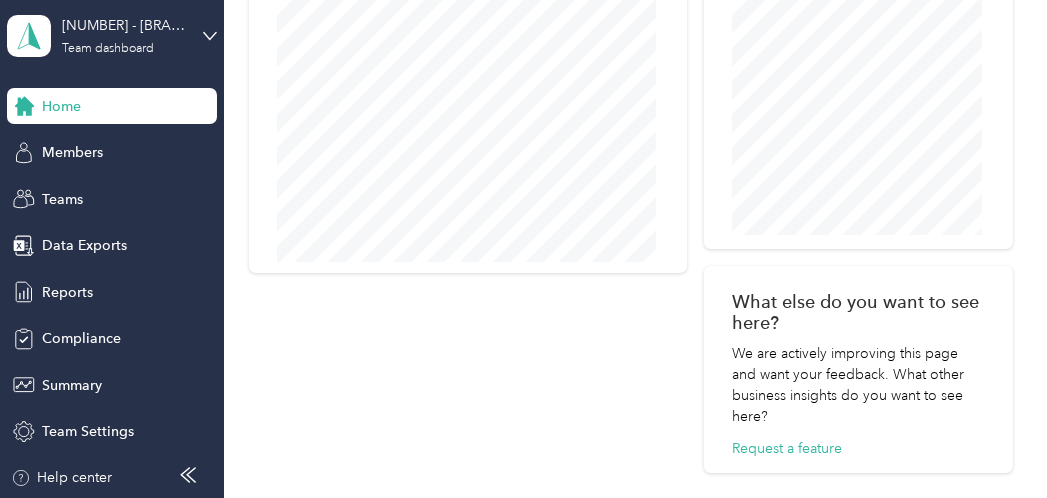 scroll, scrollTop: 883, scrollLeft: 0, axis: vertical 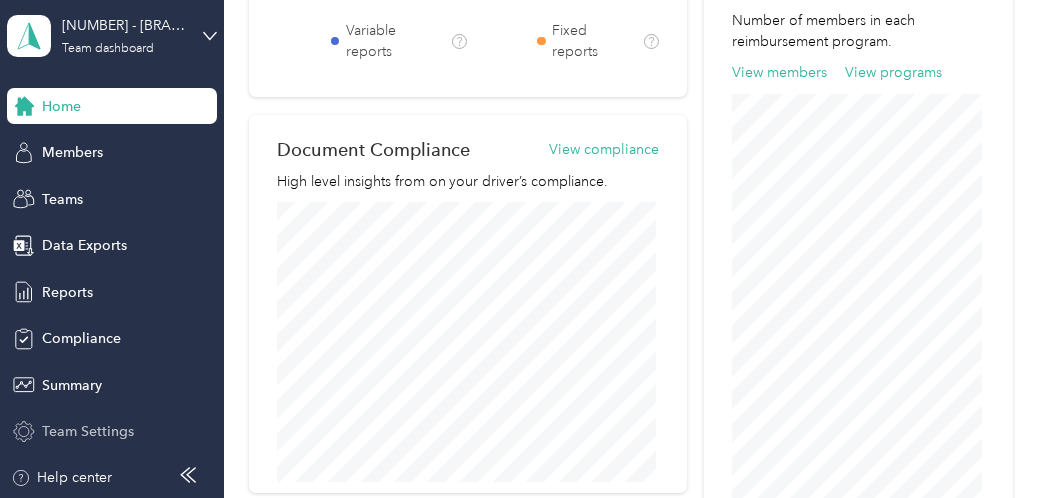 click on "Team Settings" at bounding box center (88, 431) 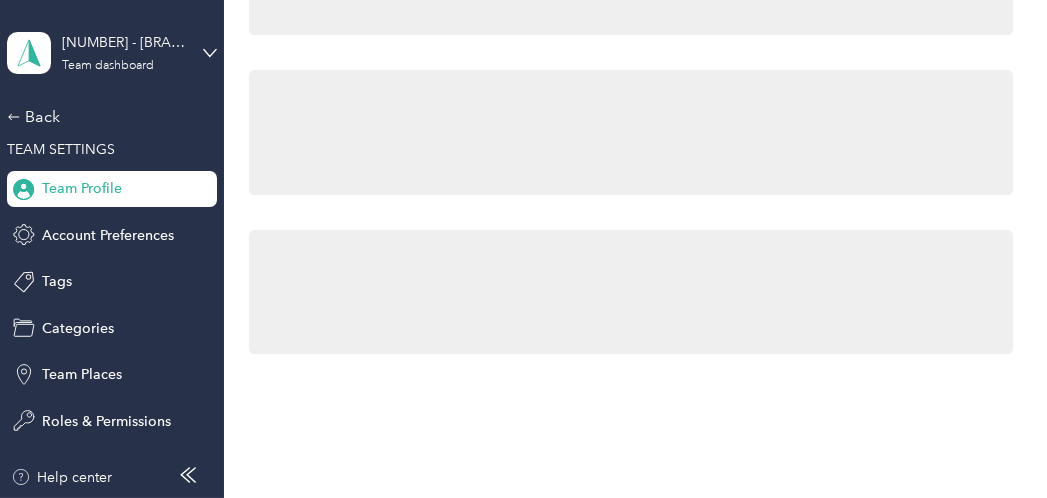 scroll, scrollTop: 281, scrollLeft: 0, axis: vertical 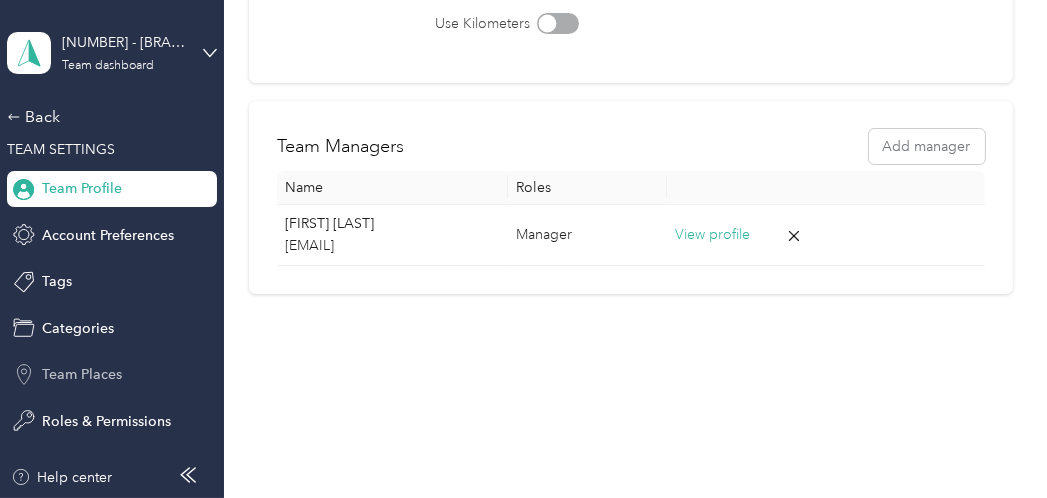 click on "Team Places" at bounding box center (82, 374) 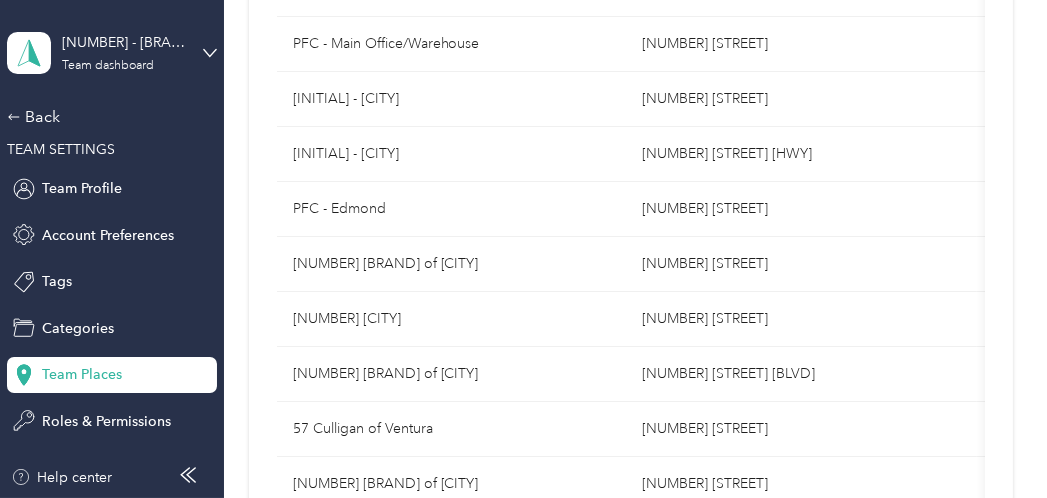 scroll, scrollTop: 883, scrollLeft: 0, axis: vertical 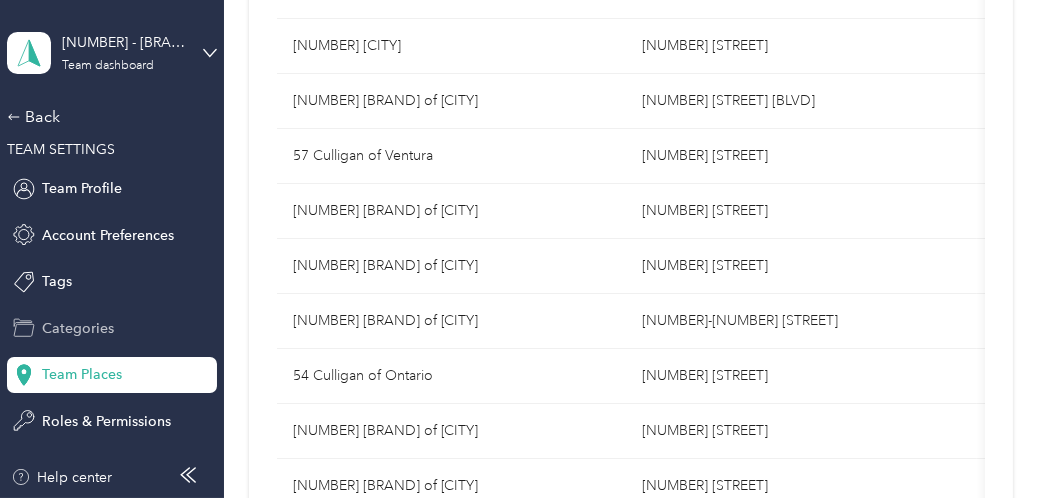 click on "Categories" at bounding box center [78, 328] 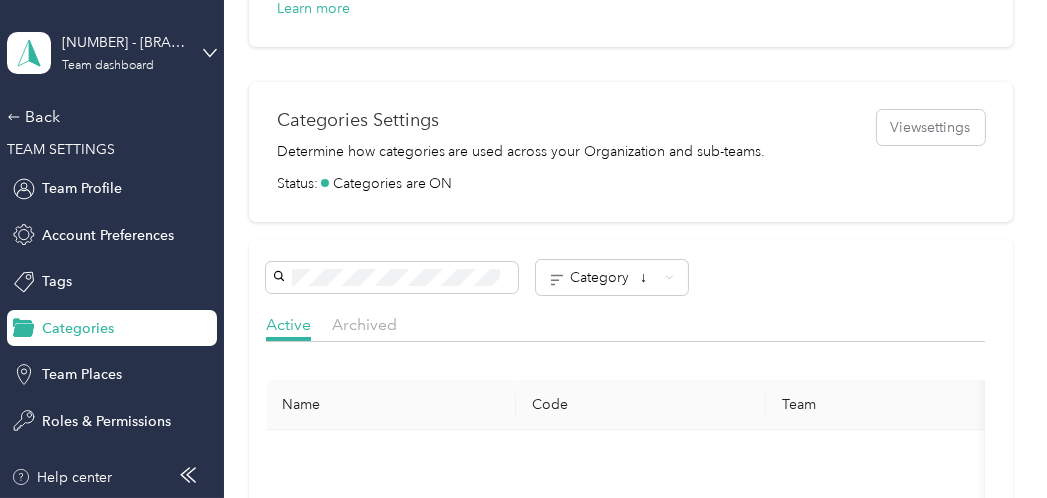 scroll, scrollTop: 883, scrollLeft: 0, axis: vertical 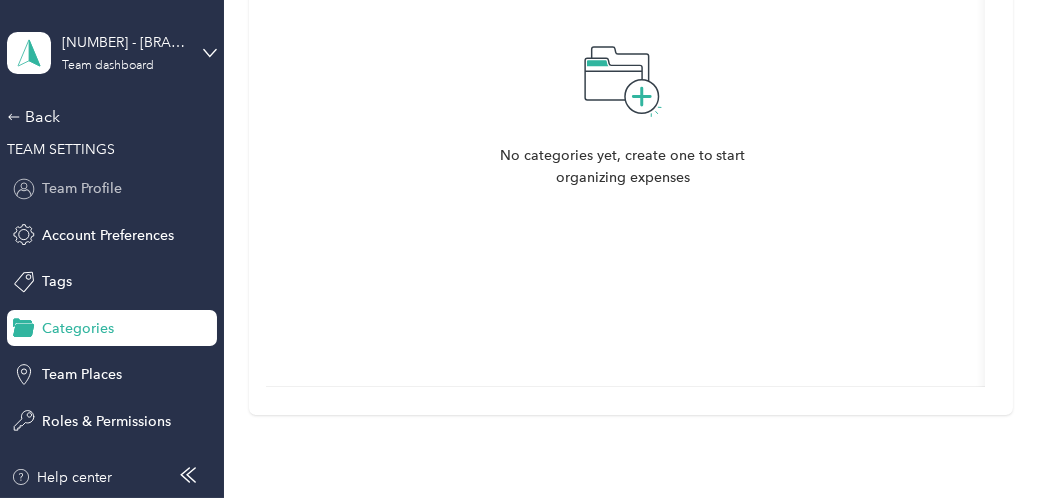 click on "Team Profile" at bounding box center (82, 188) 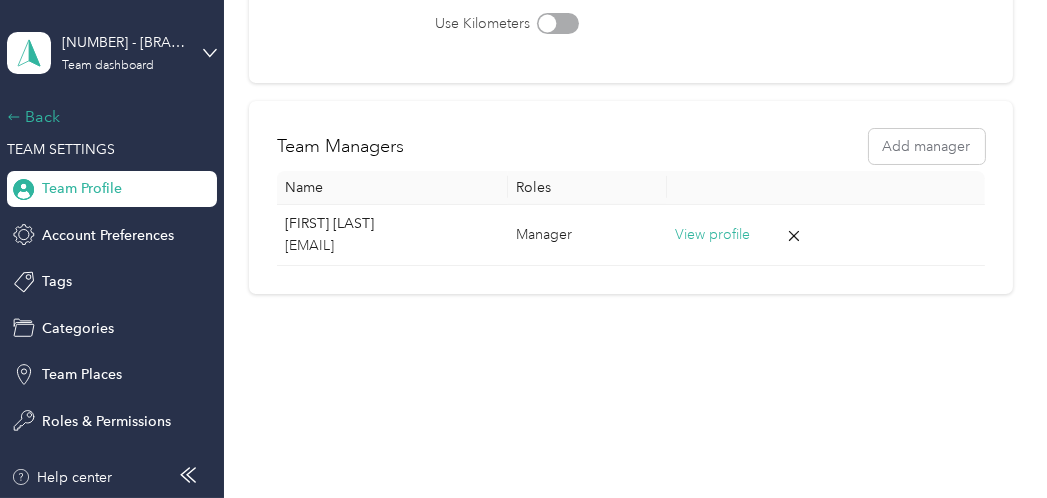 click on "Back" at bounding box center [107, 117] 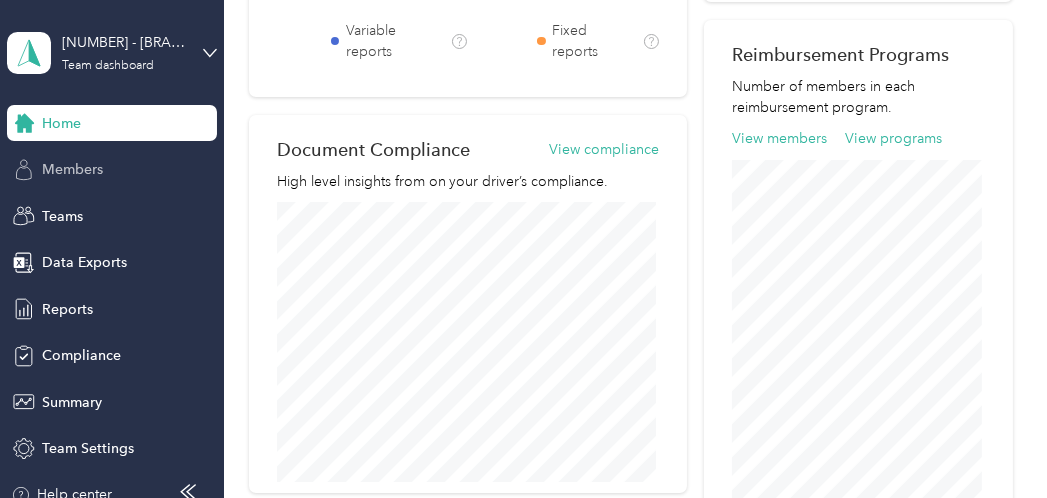 click on "Members" at bounding box center [72, 169] 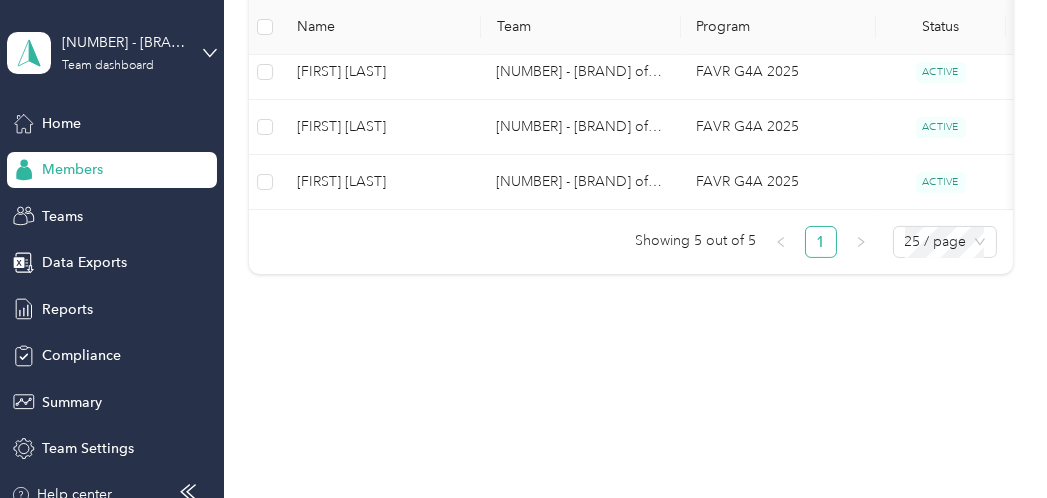 scroll, scrollTop: 449, scrollLeft: 0, axis: vertical 